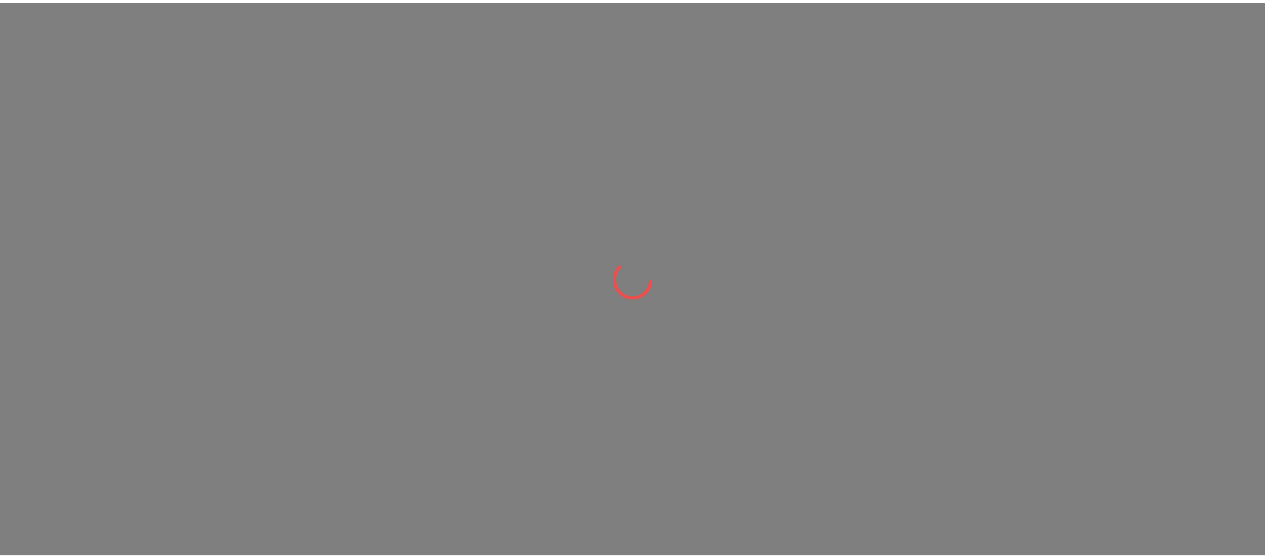 scroll, scrollTop: 0, scrollLeft: 0, axis: both 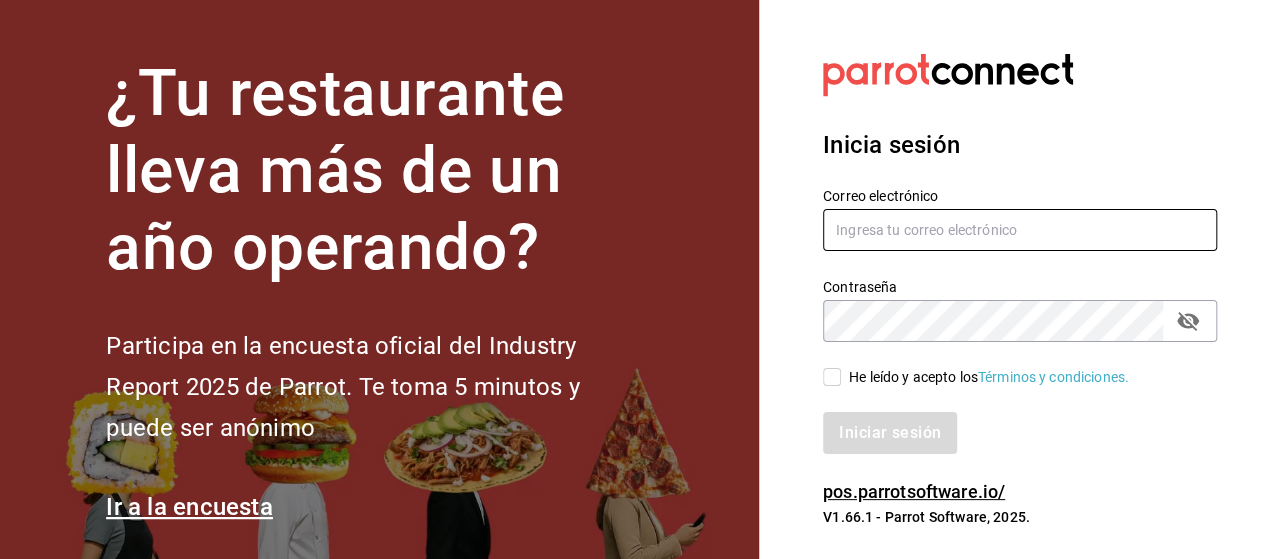 type on "[EMAIL]" 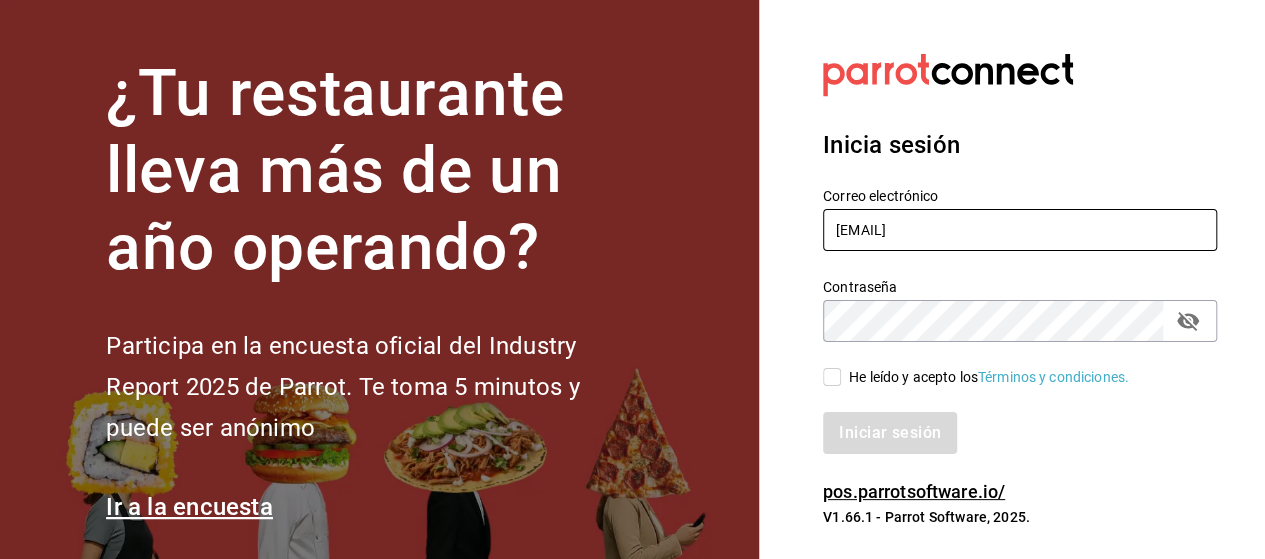 drag, startPoint x: 1102, startPoint y: 230, endPoint x: 750, endPoint y: 273, distance: 354.6167 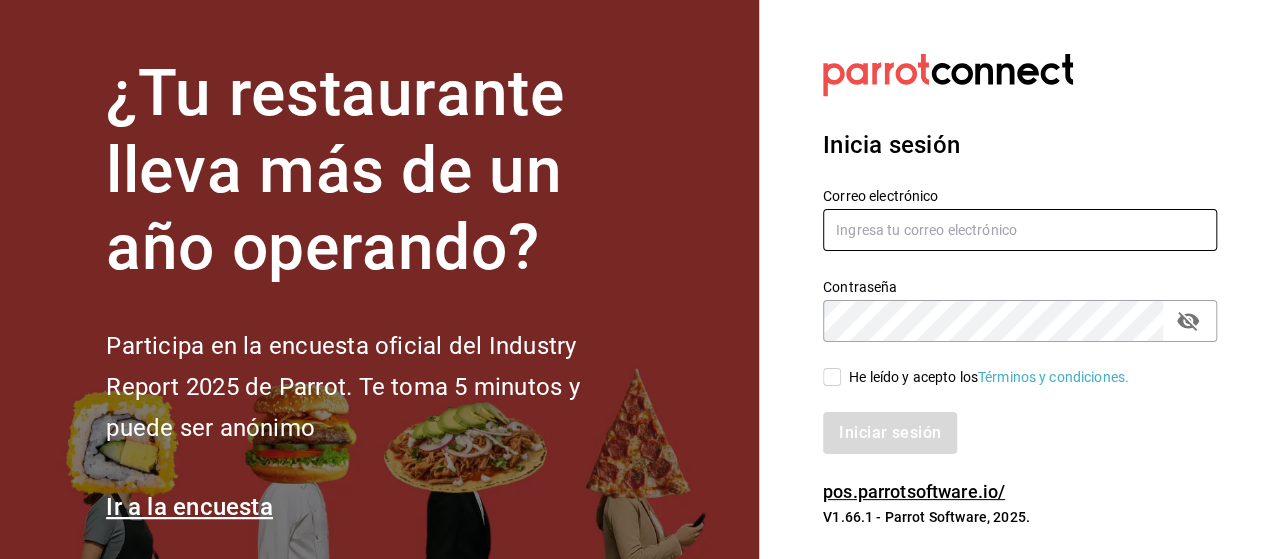 click at bounding box center (1020, 230) 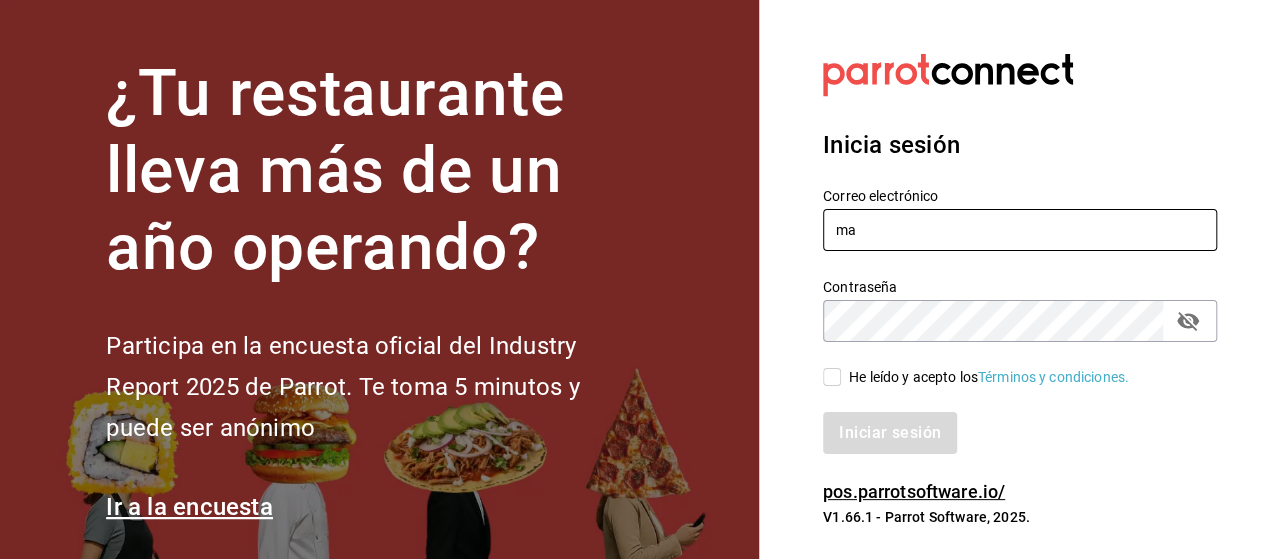 type on "marco.ramirez@grupocosteno.com" 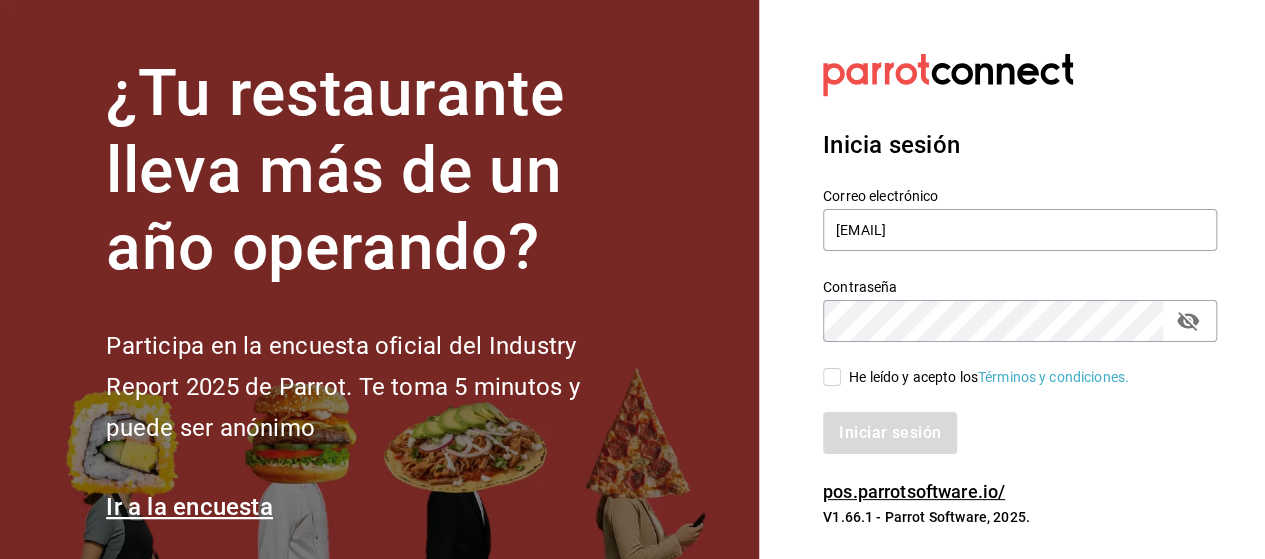 click on "He leído y acepto los  Términos y condiciones." at bounding box center (832, 377) 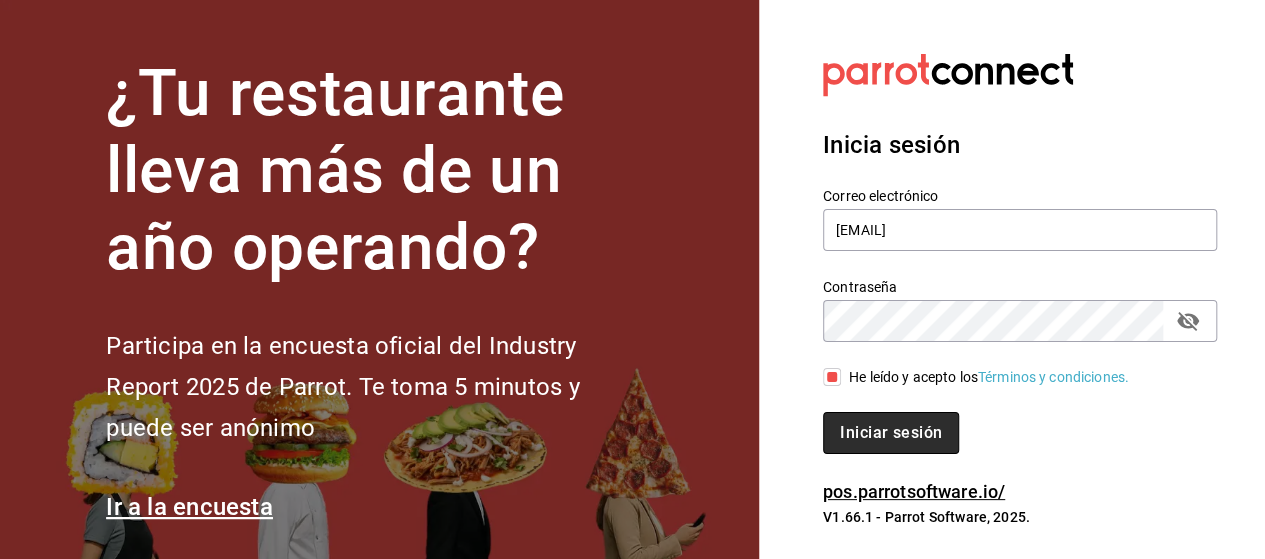 click on "Iniciar sesión" at bounding box center (891, 433) 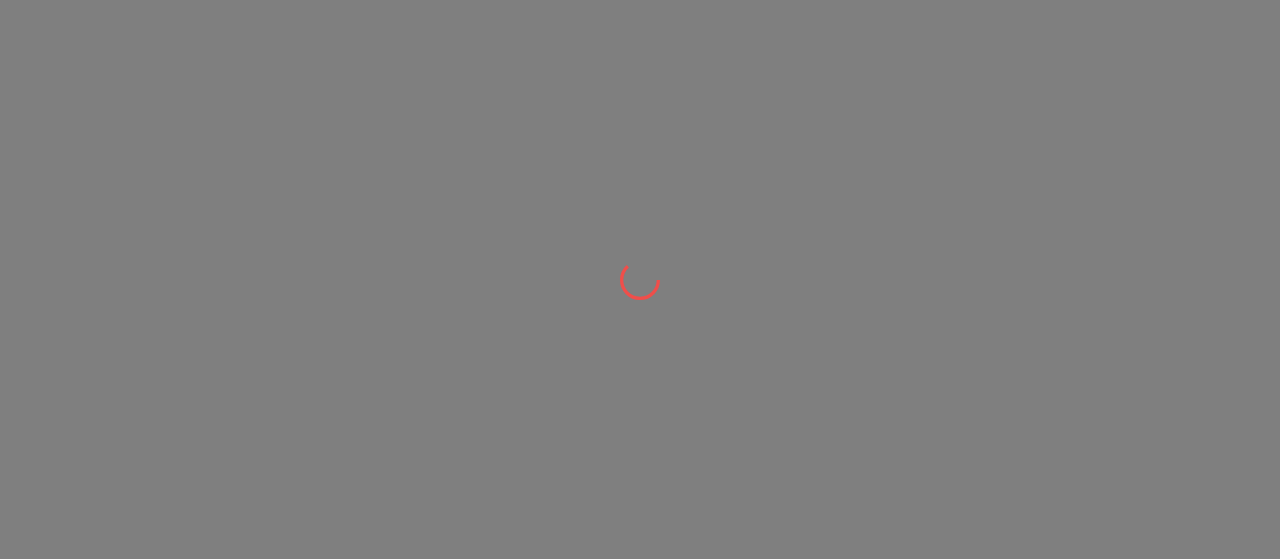scroll, scrollTop: 0, scrollLeft: 0, axis: both 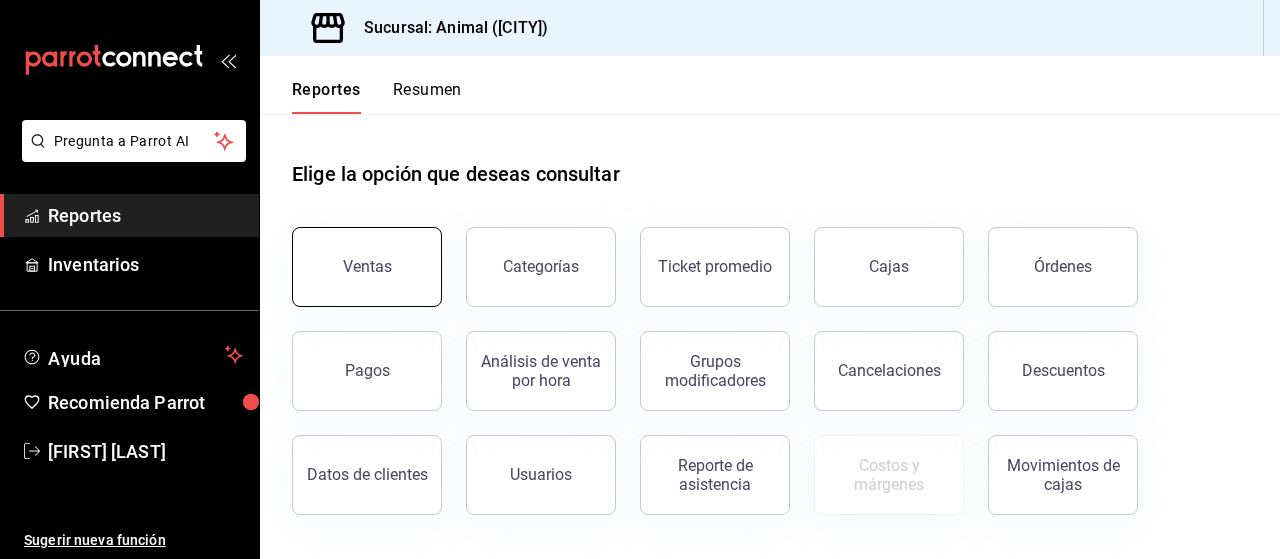 click on "Ventas" at bounding box center [367, 267] 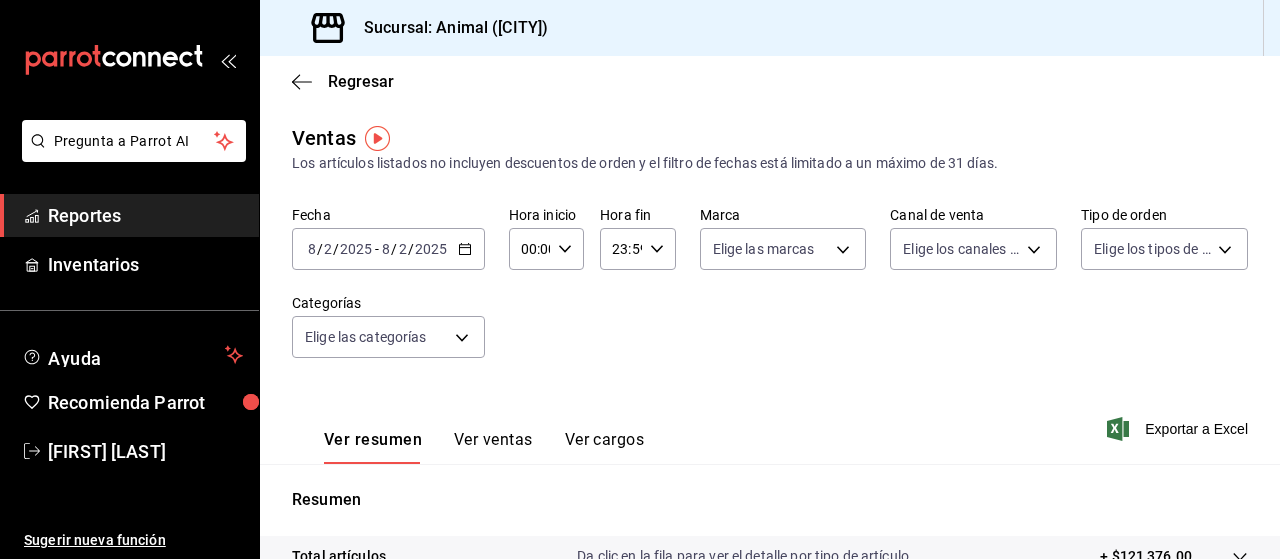 click on "2025" at bounding box center [431, 249] 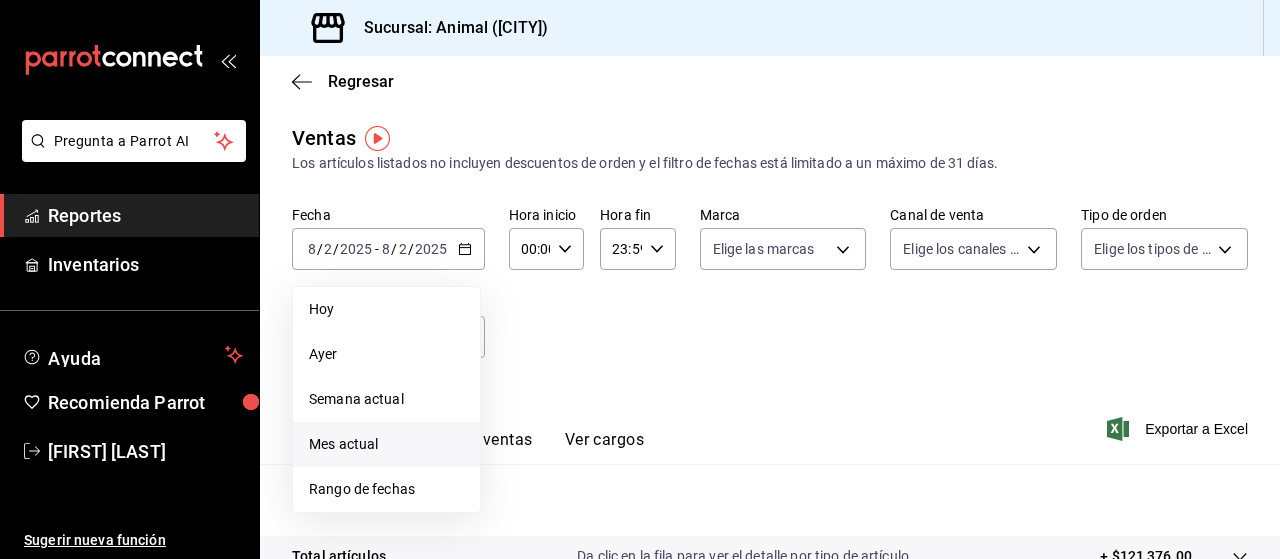 click on "Mes actual" at bounding box center [386, 444] 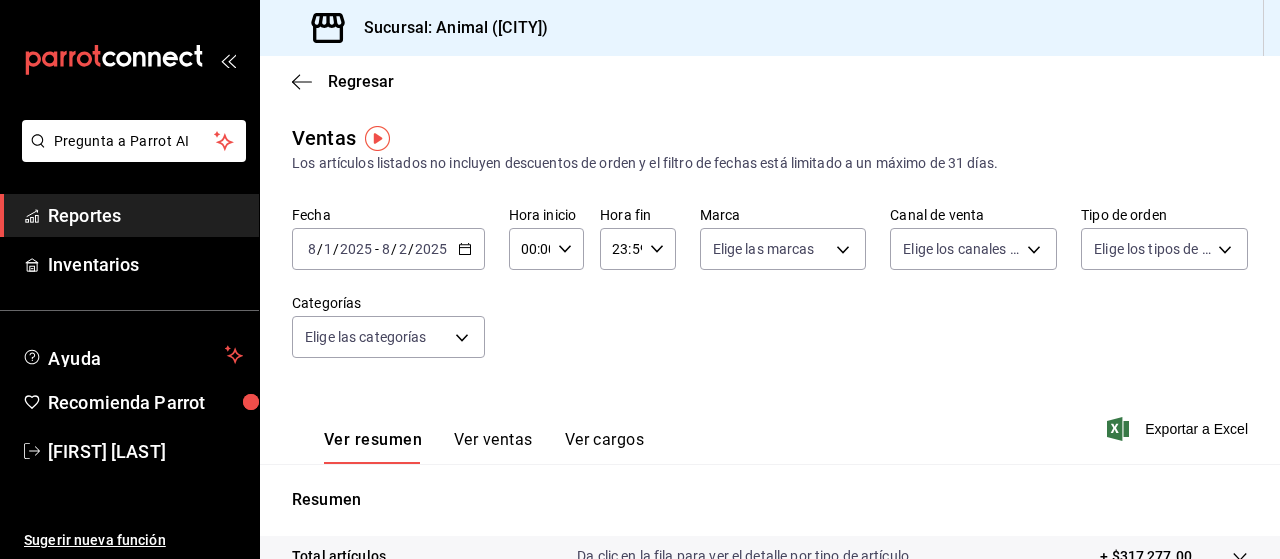 click on "[DATE] [TIME] / [DATE] [TIME] - [DATE] [TIME] [TIME] / [DATE] [TIME]" at bounding box center (388, 249) 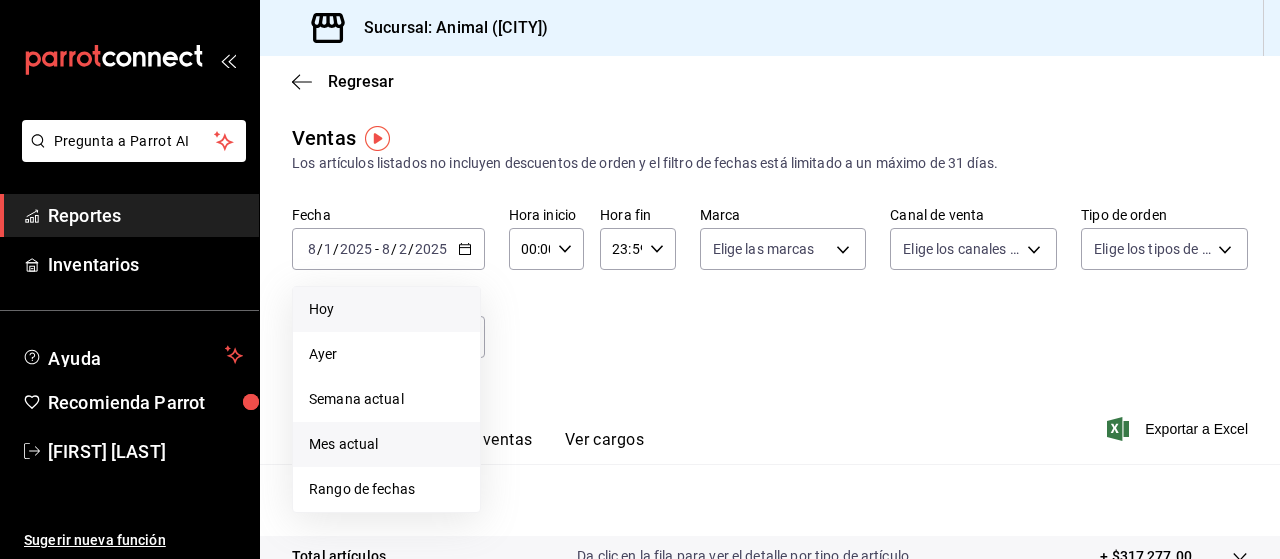 click on "Hoy" at bounding box center (386, 309) 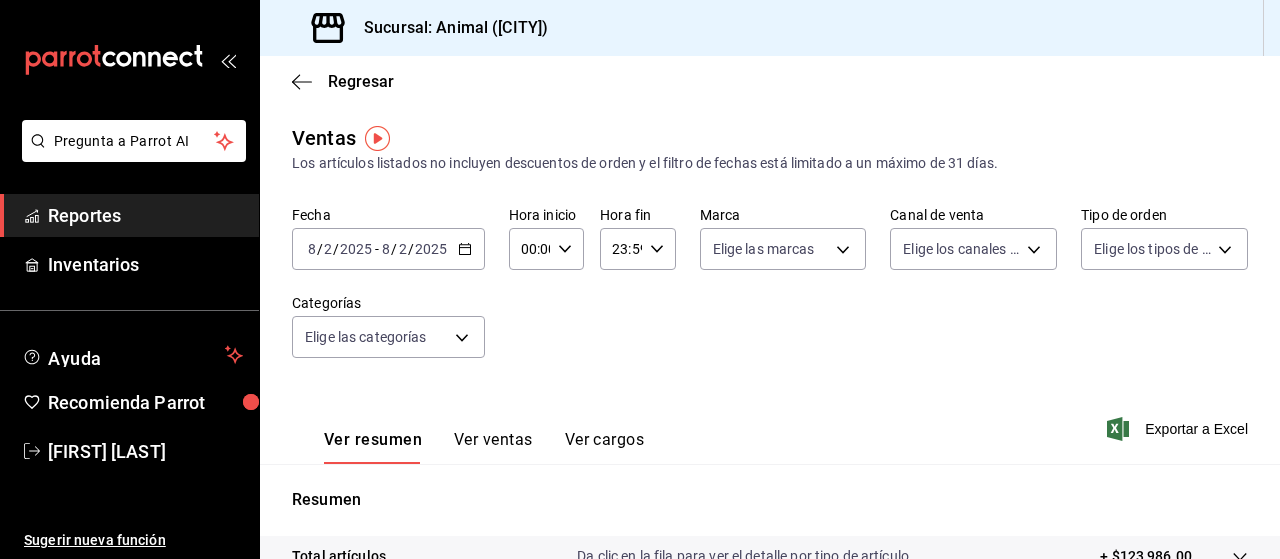 click on "00:00 Hora inicio" at bounding box center (546, 249) 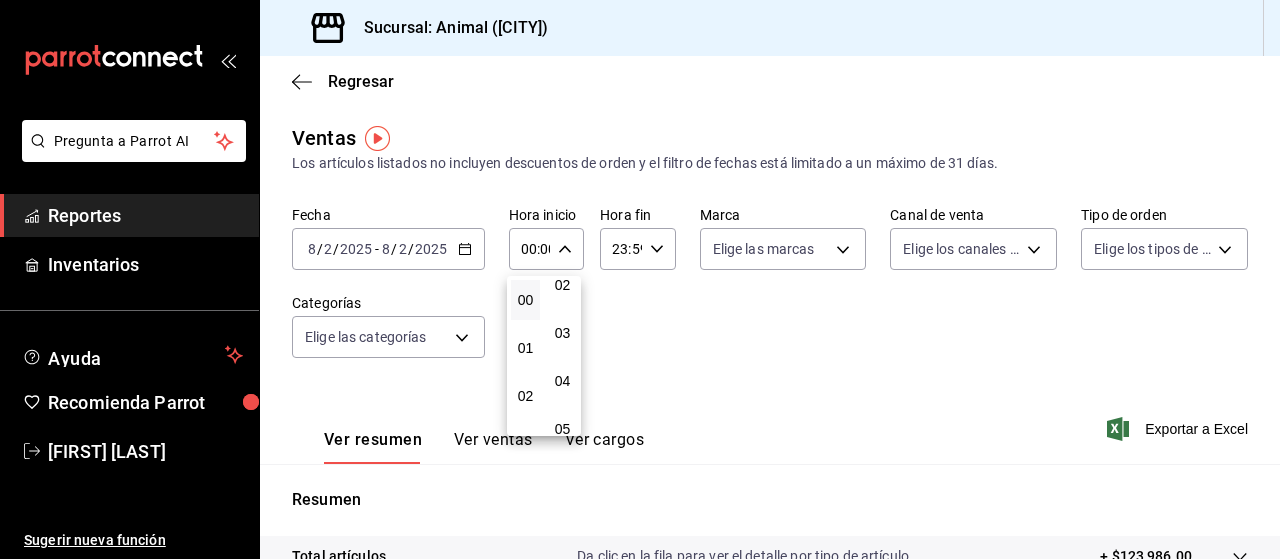 scroll, scrollTop: 116, scrollLeft: 0, axis: vertical 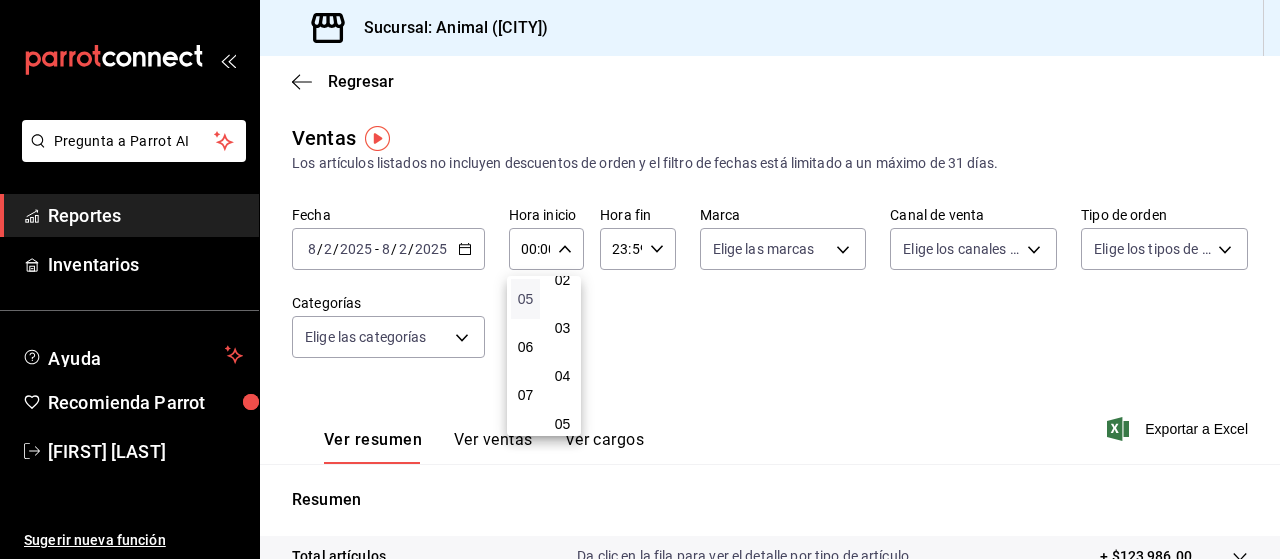 click on "05" at bounding box center [525, 299] 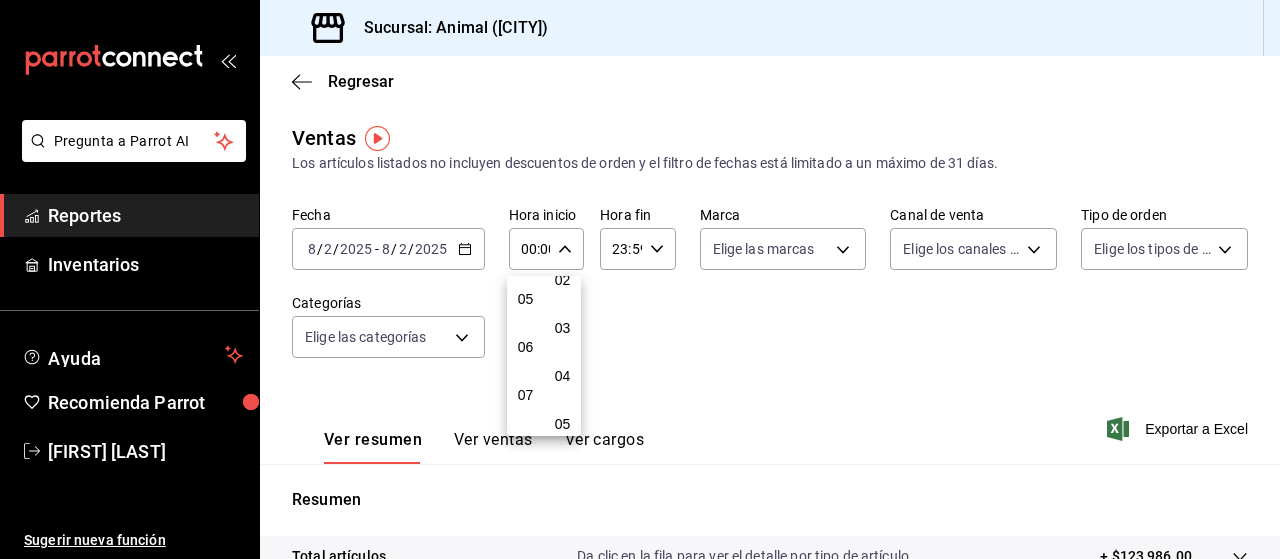 type on "05:00" 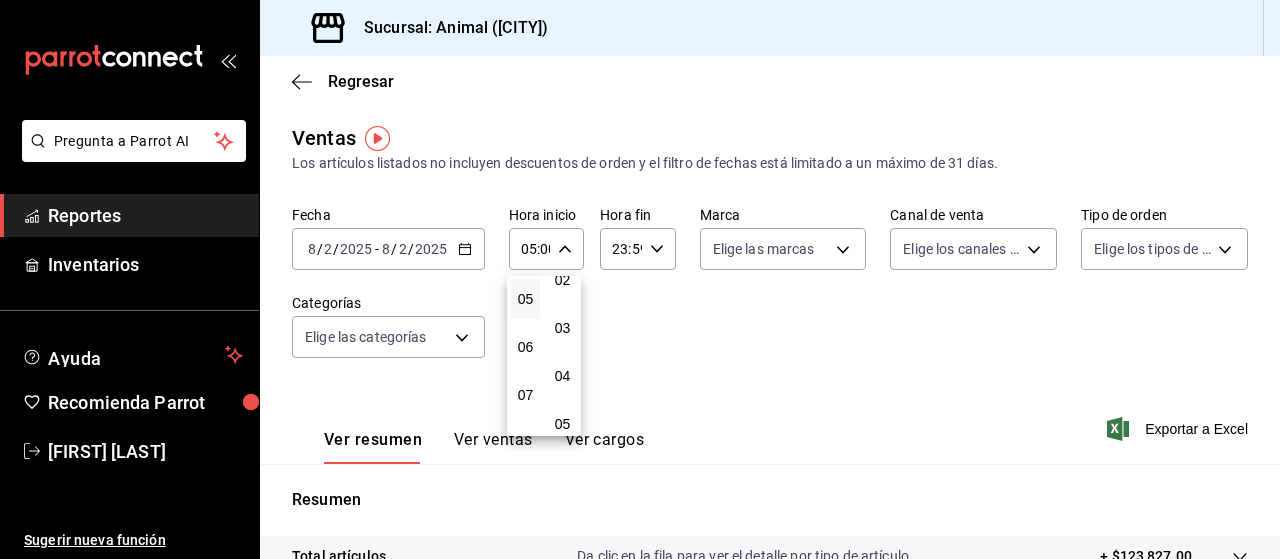 click at bounding box center (640, 279) 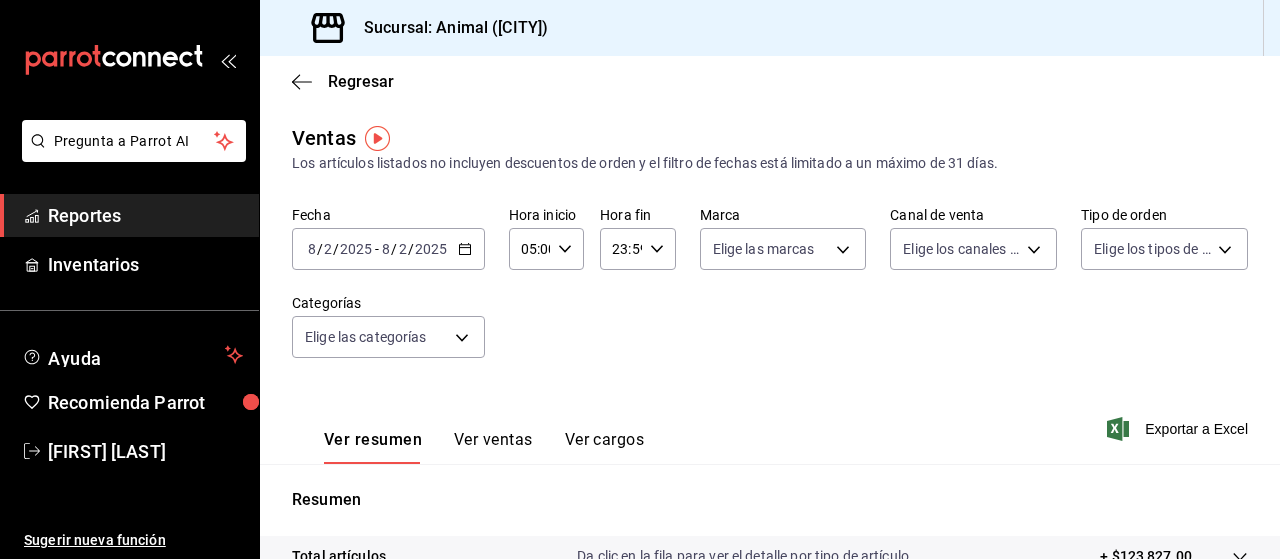 click on "23:59 Hora fin" at bounding box center [637, 249] 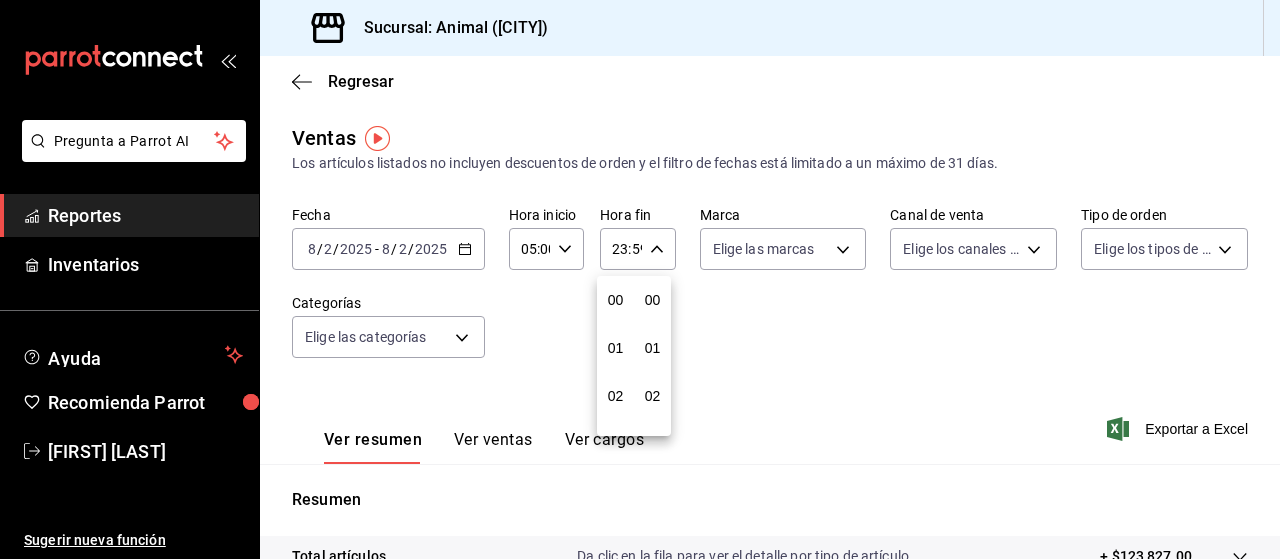 scroll, scrollTop: 992, scrollLeft: 0, axis: vertical 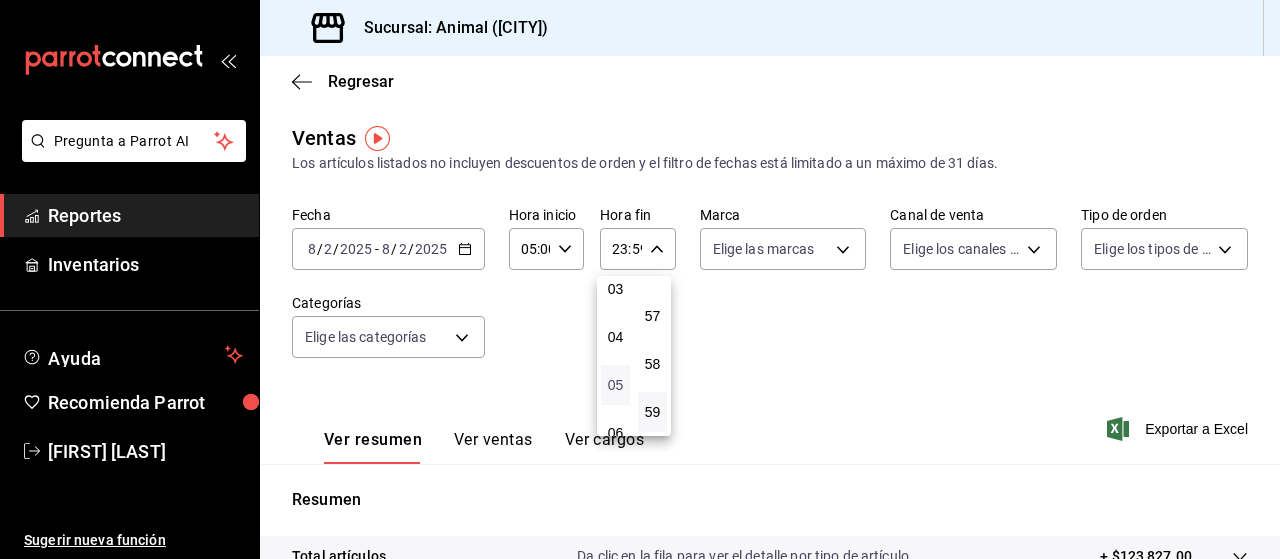 click on "05" at bounding box center (615, 385) 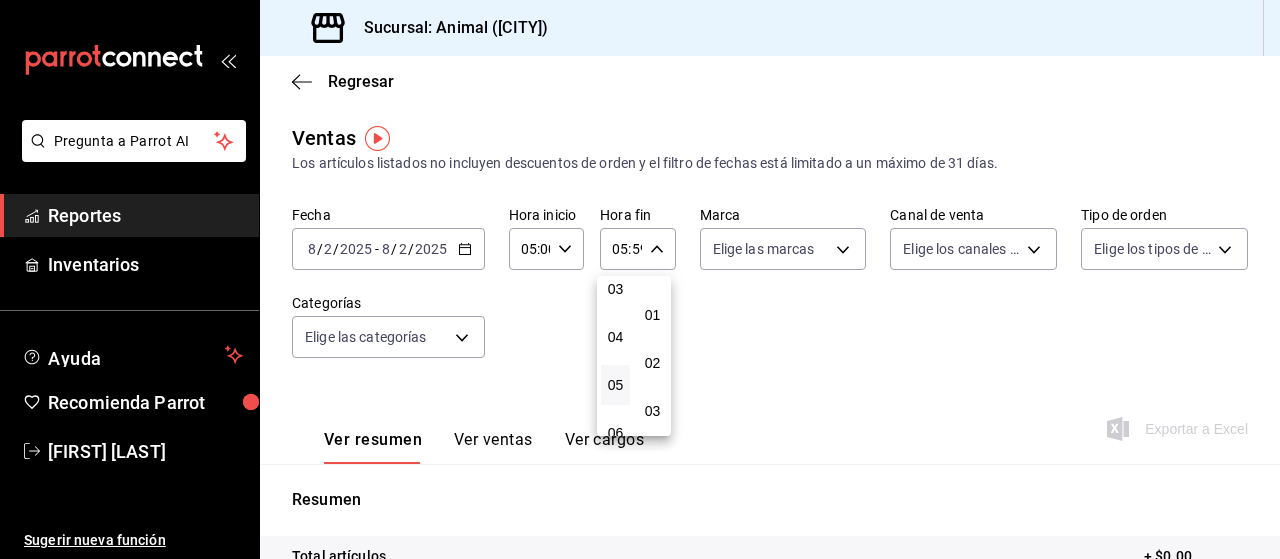 scroll, scrollTop: 0, scrollLeft: 0, axis: both 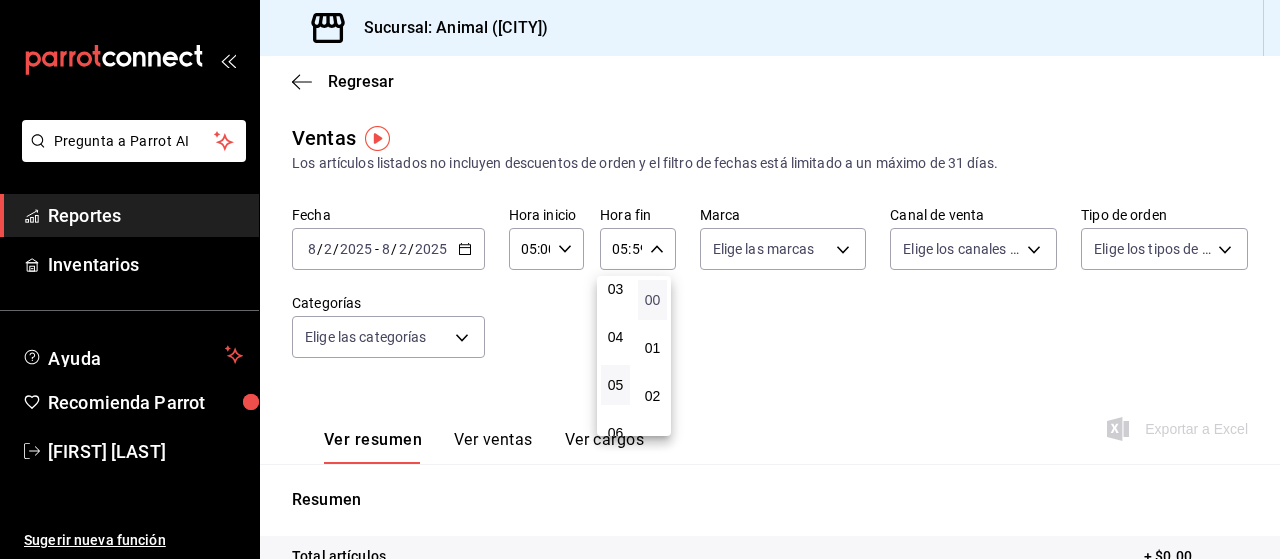 click on "00" at bounding box center (652, 300) 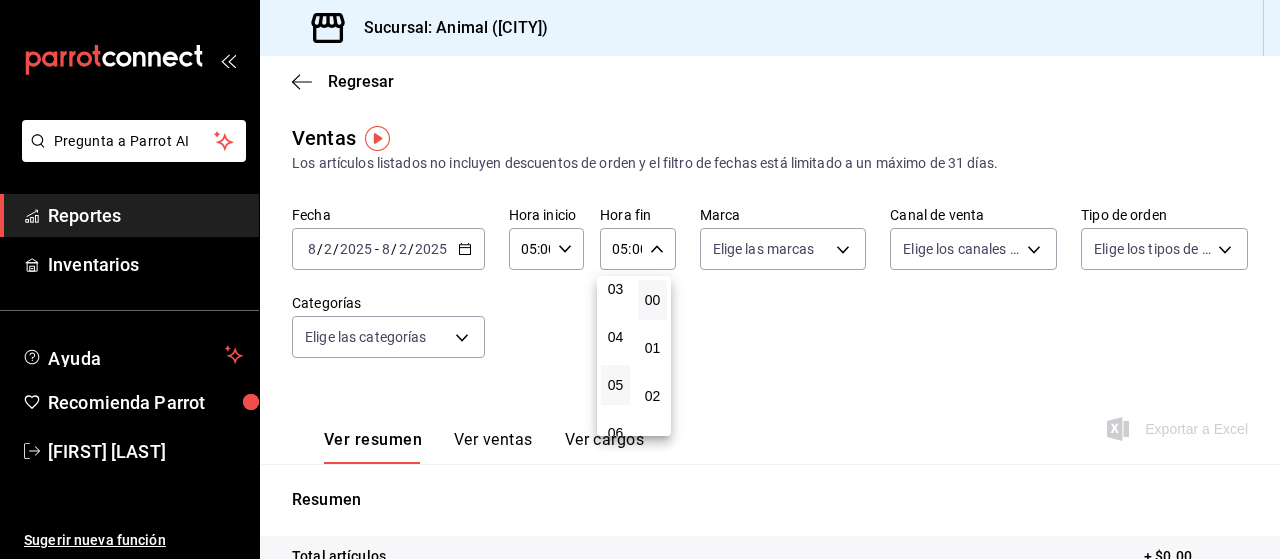 click at bounding box center [640, 279] 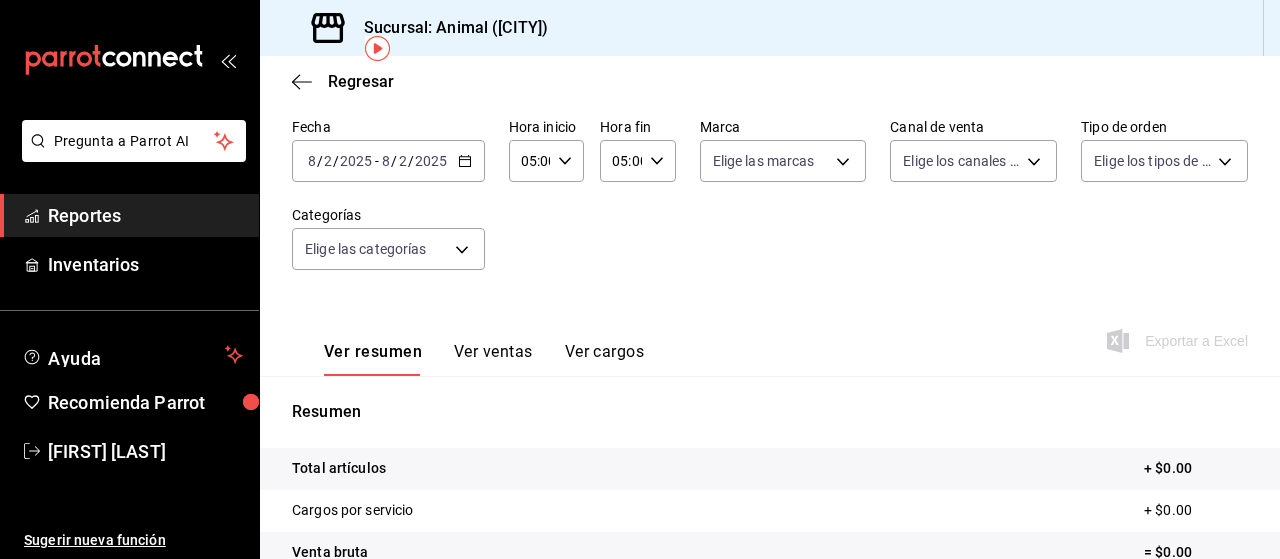 scroll, scrollTop: 90, scrollLeft: 0, axis: vertical 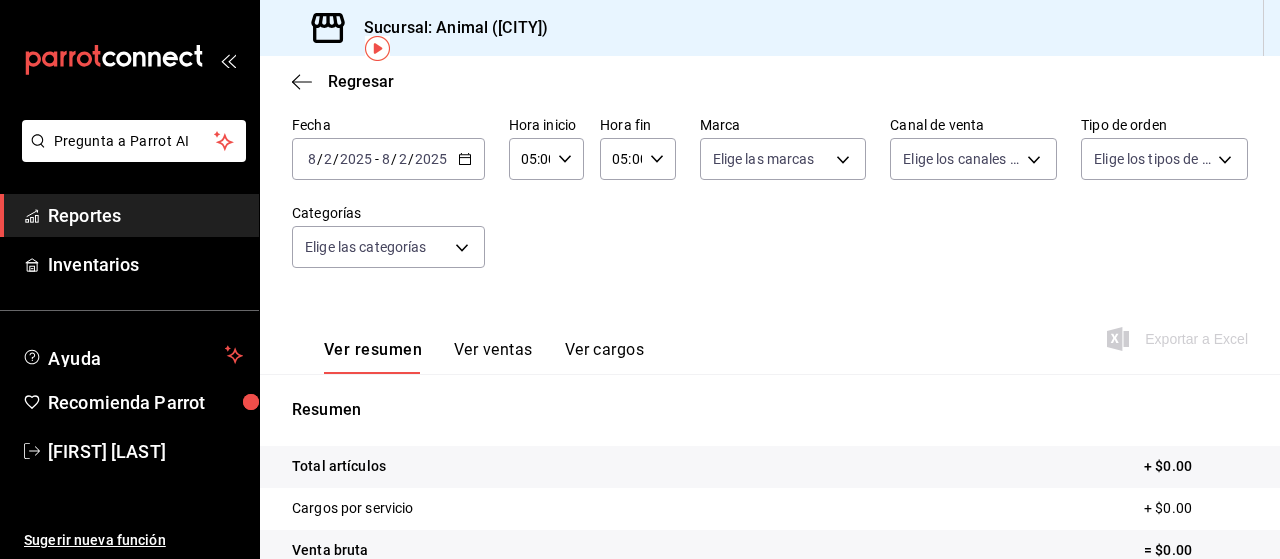click on "Ver ventas" at bounding box center [493, 357] 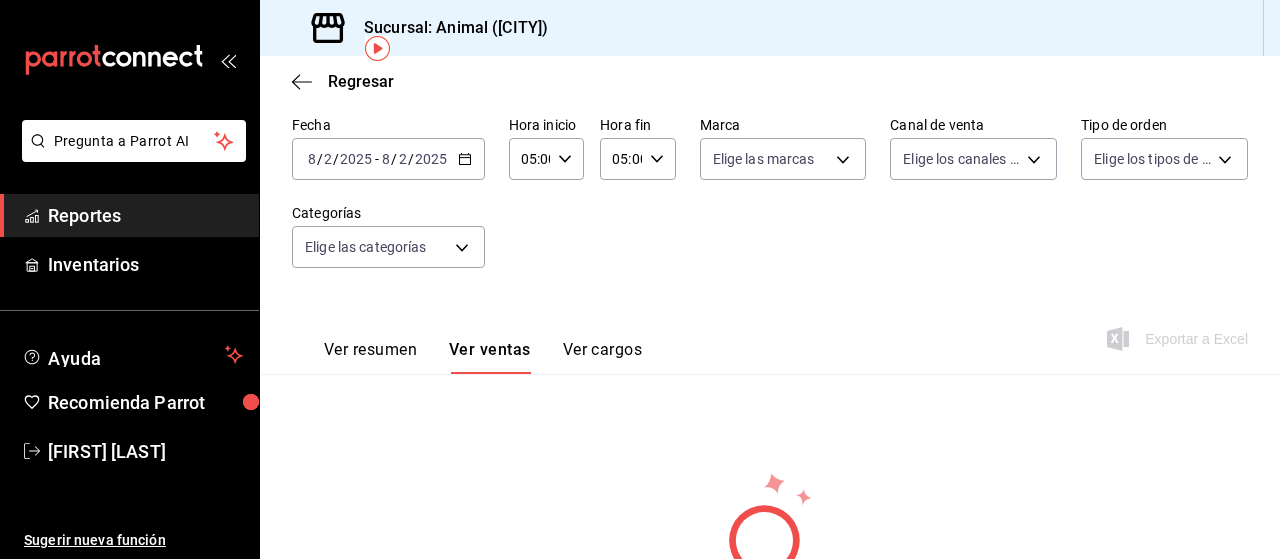 click on "Ver resumen" at bounding box center [370, 357] 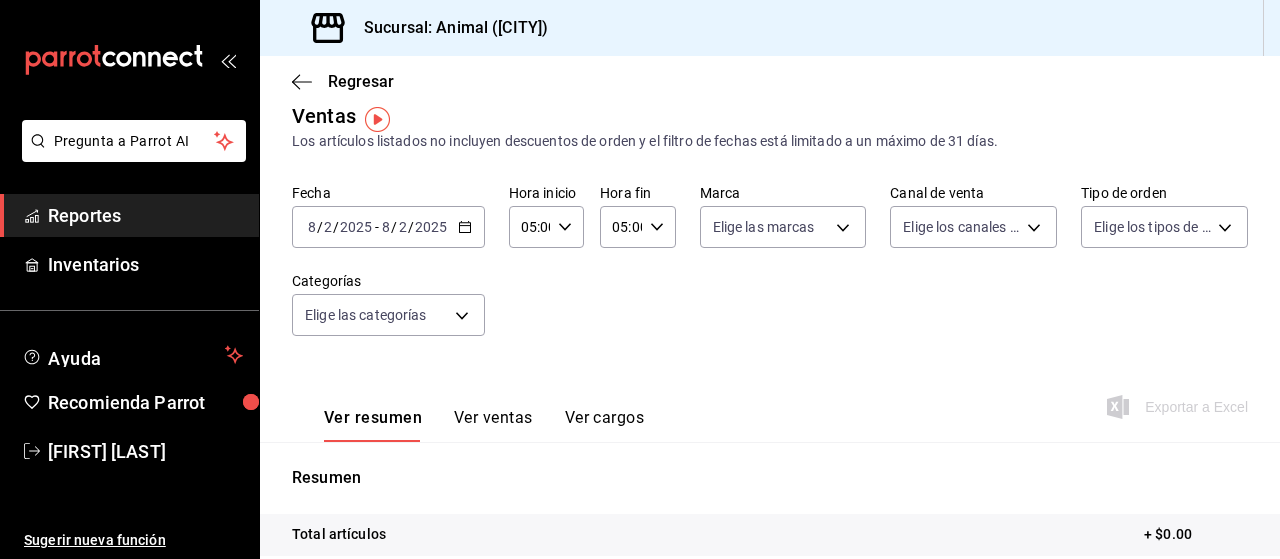 scroll, scrollTop: 19, scrollLeft: 0, axis: vertical 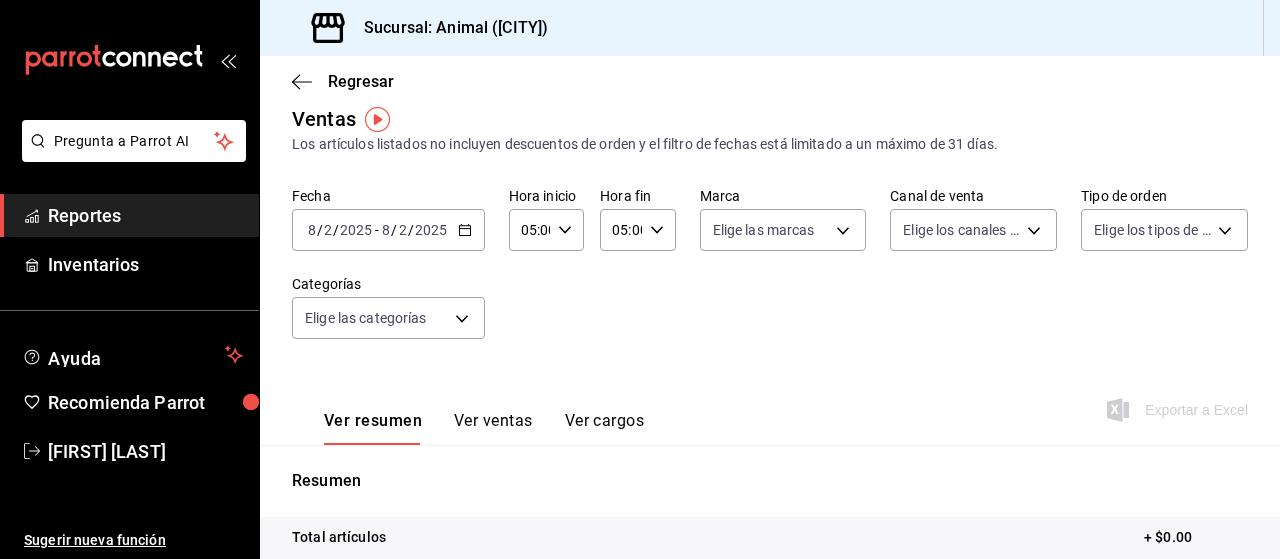 click on "[DATE] [TIME] [TIME] / [DATE] [TIME] - [DATE] [TIME] [TIME] / [DATE] [TIME]" at bounding box center [388, 230] 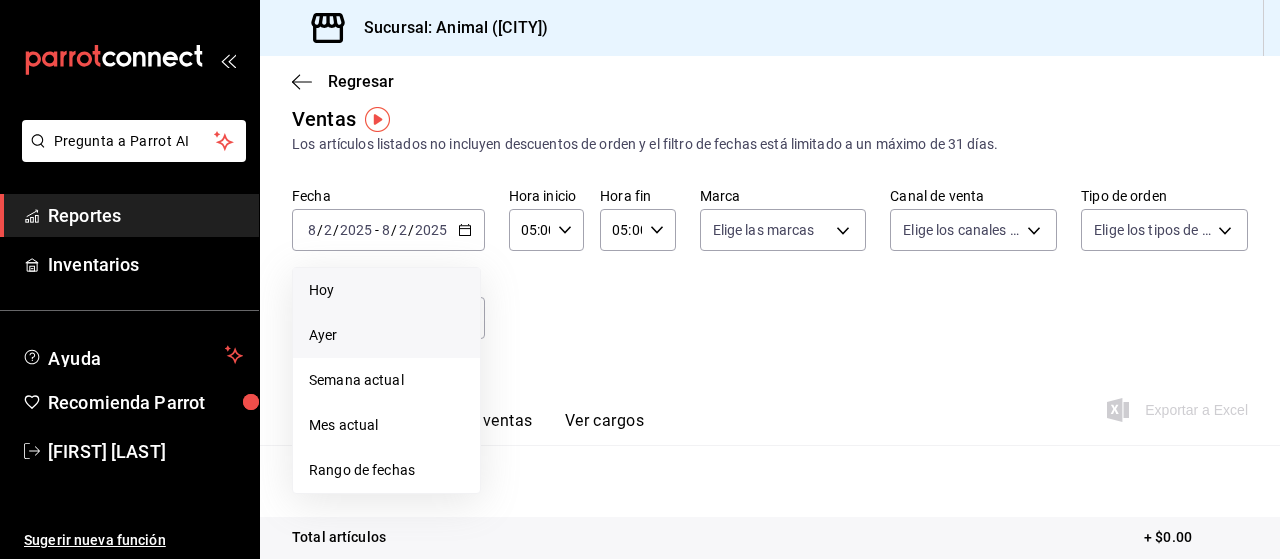 click on "Ayer" at bounding box center (386, 335) 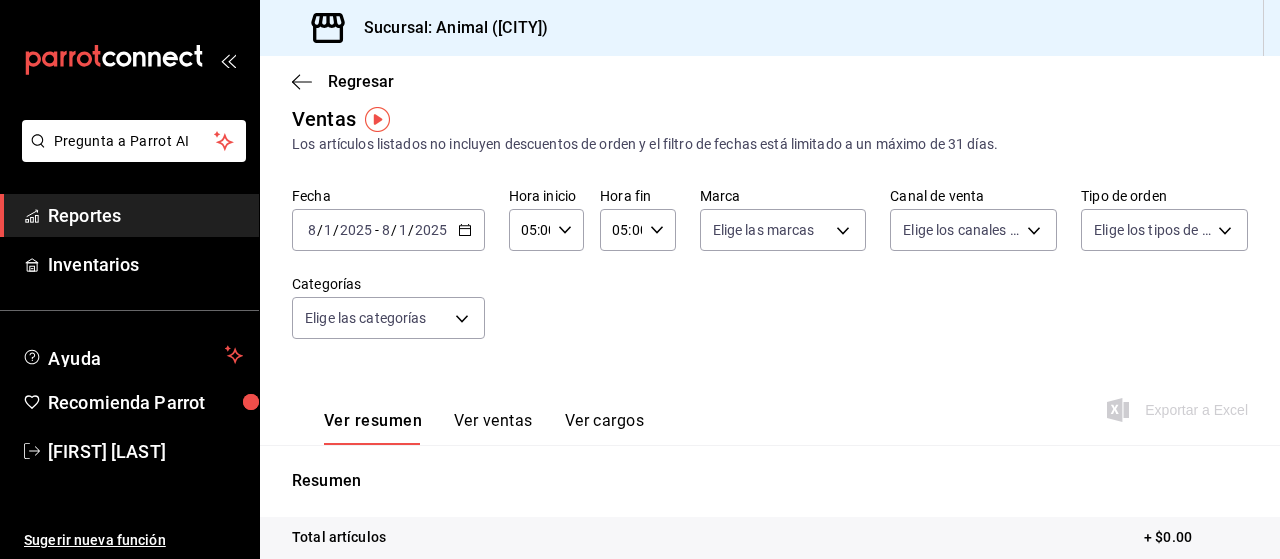 click on "Ver ventas" at bounding box center [493, 428] 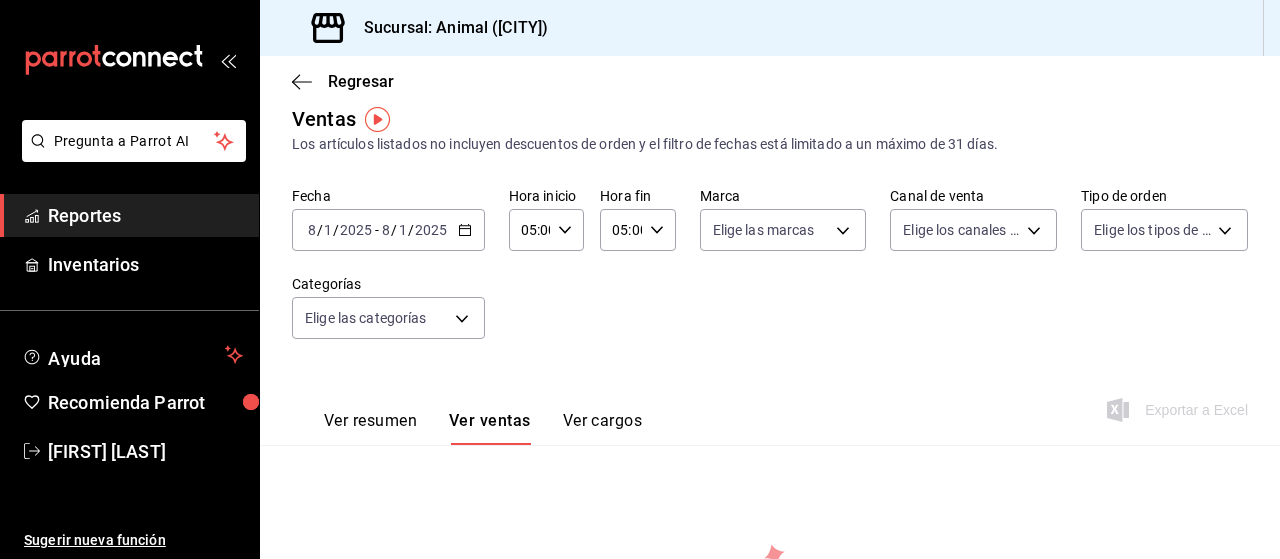 click on "Ver resumen" at bounding box center [370, 428] 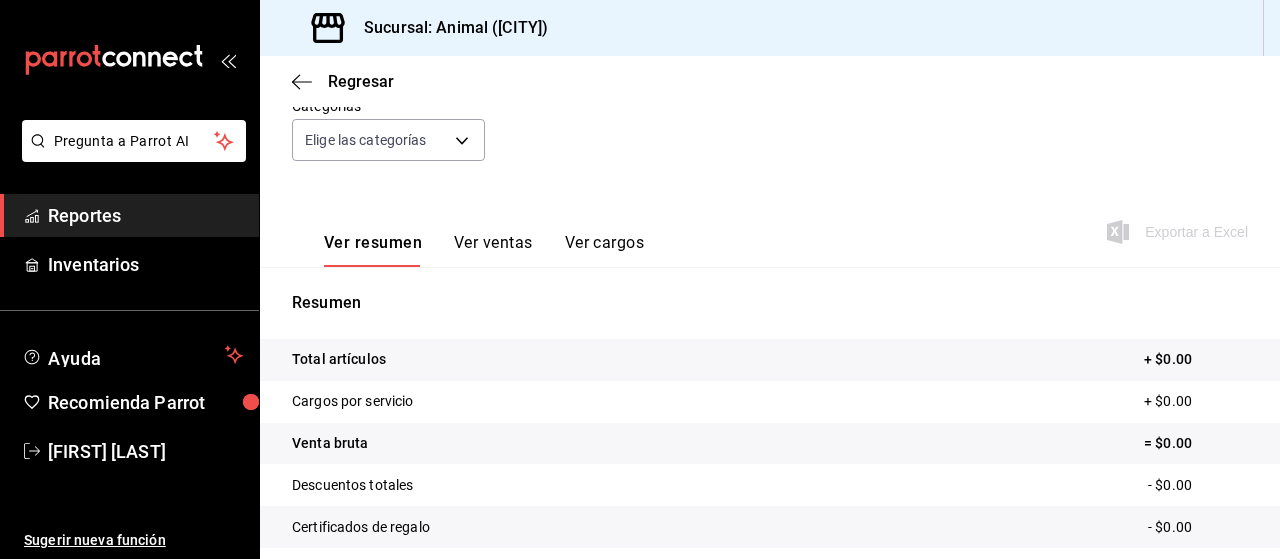 scroll, scrollTop: 399, scrollLeft: 0, axis: vertical 